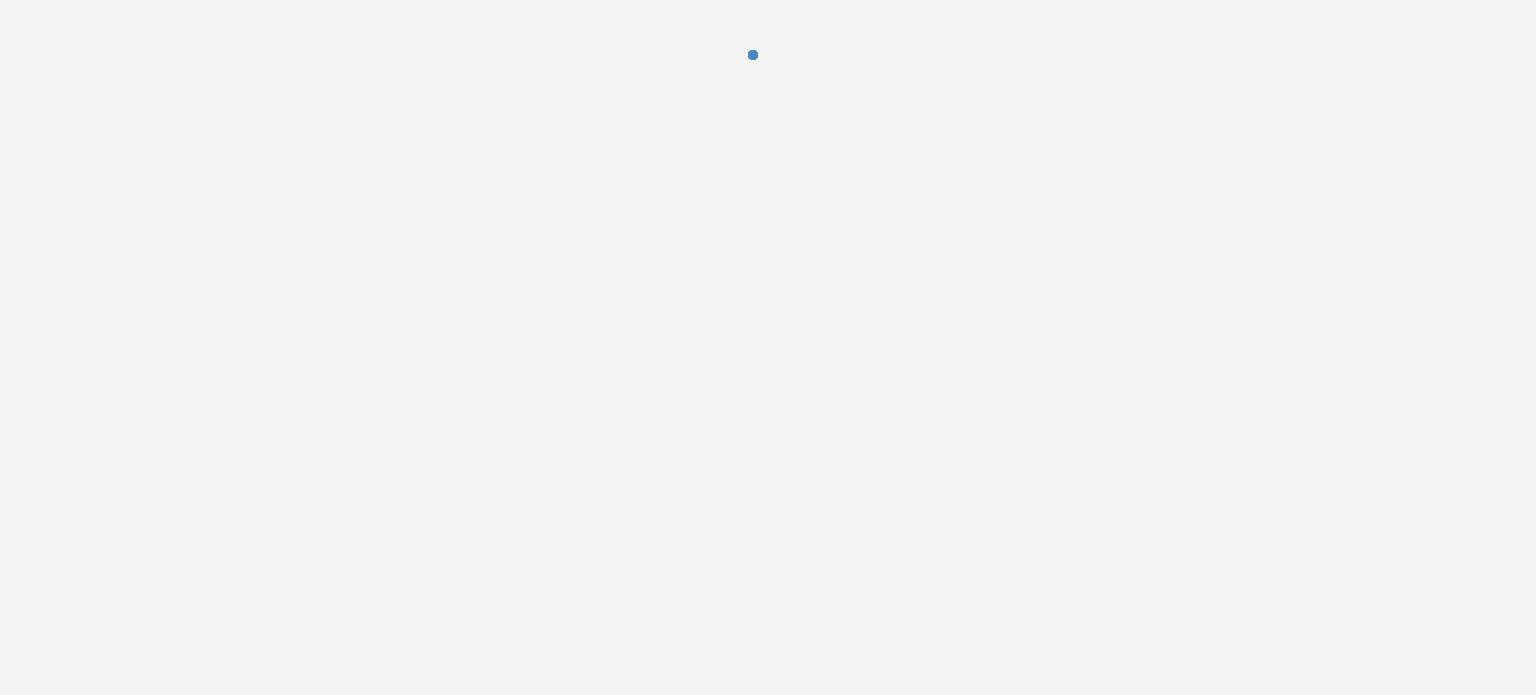 scroll, scrollTop: 0, scrollLeft: 0, axis: both 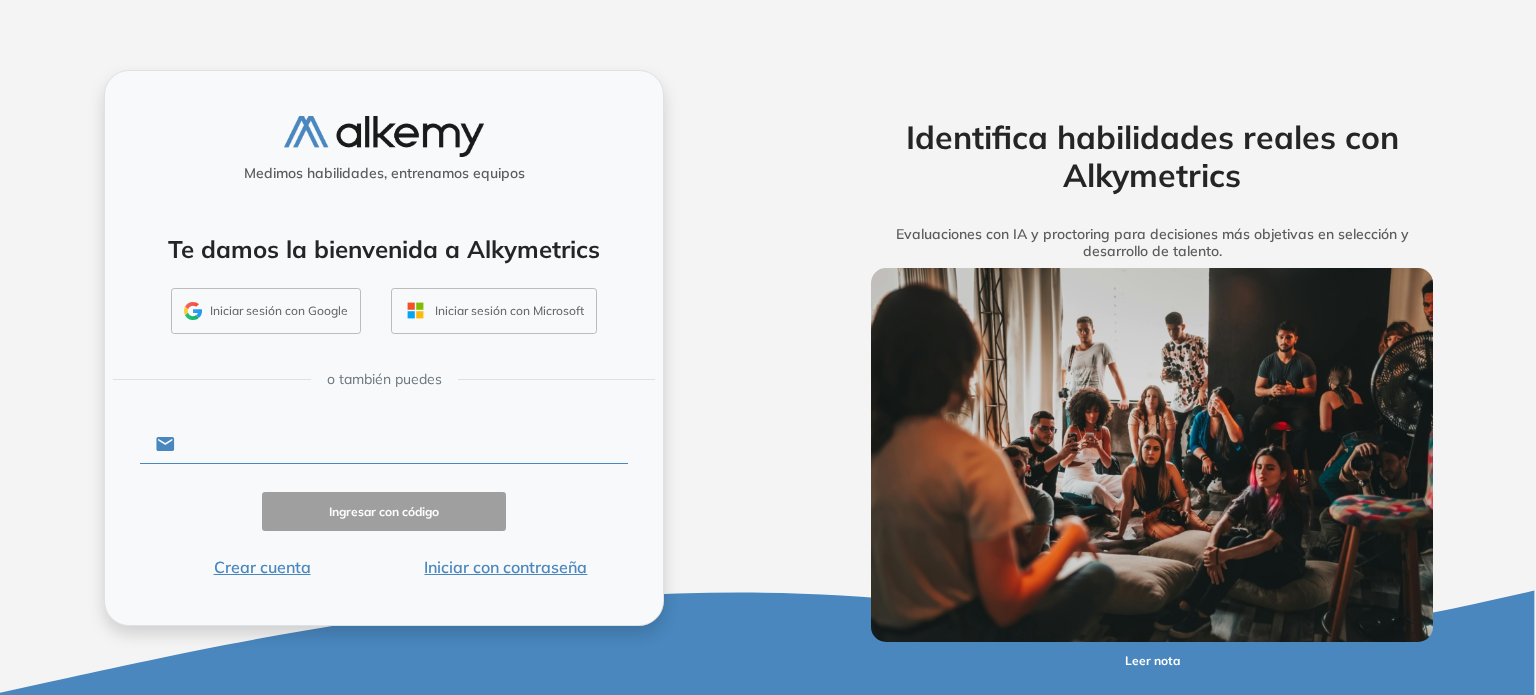 click at bounding box center (401, 444) 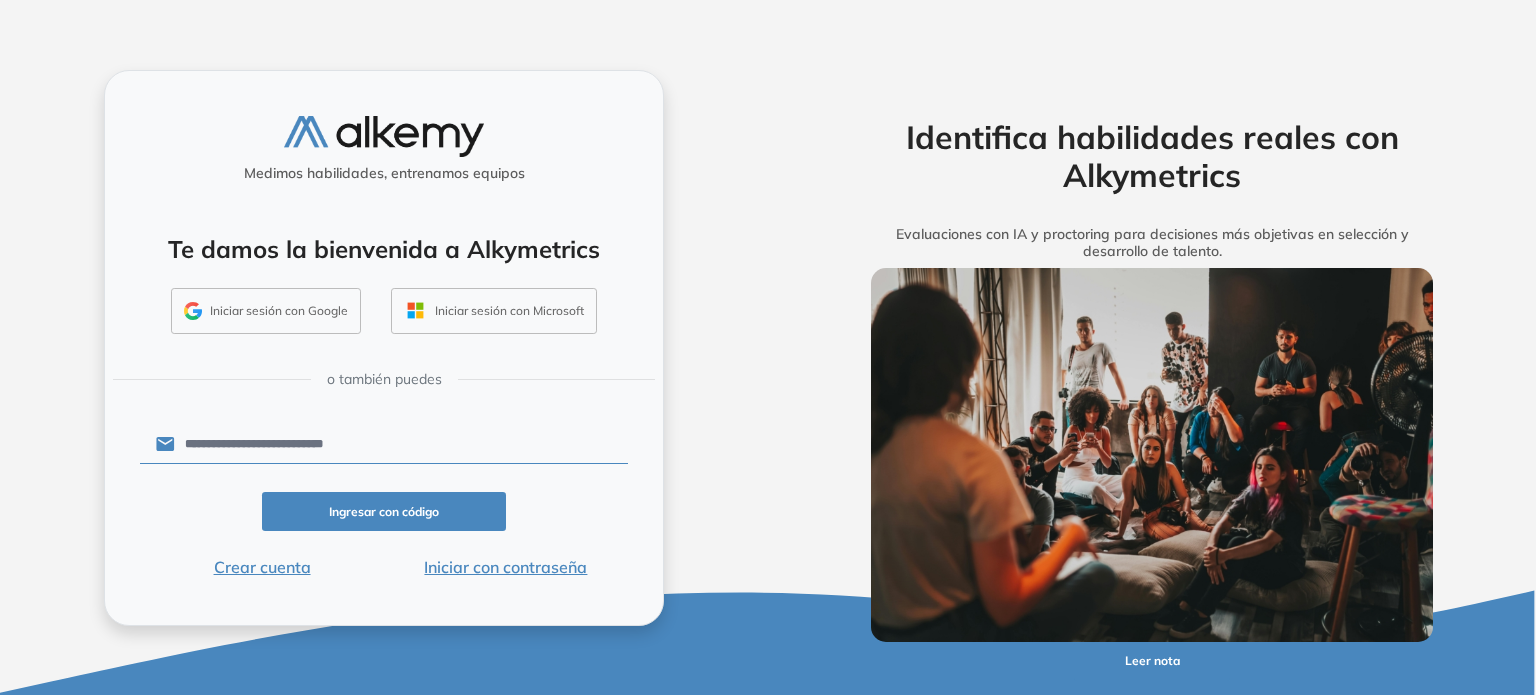 type on "**********" 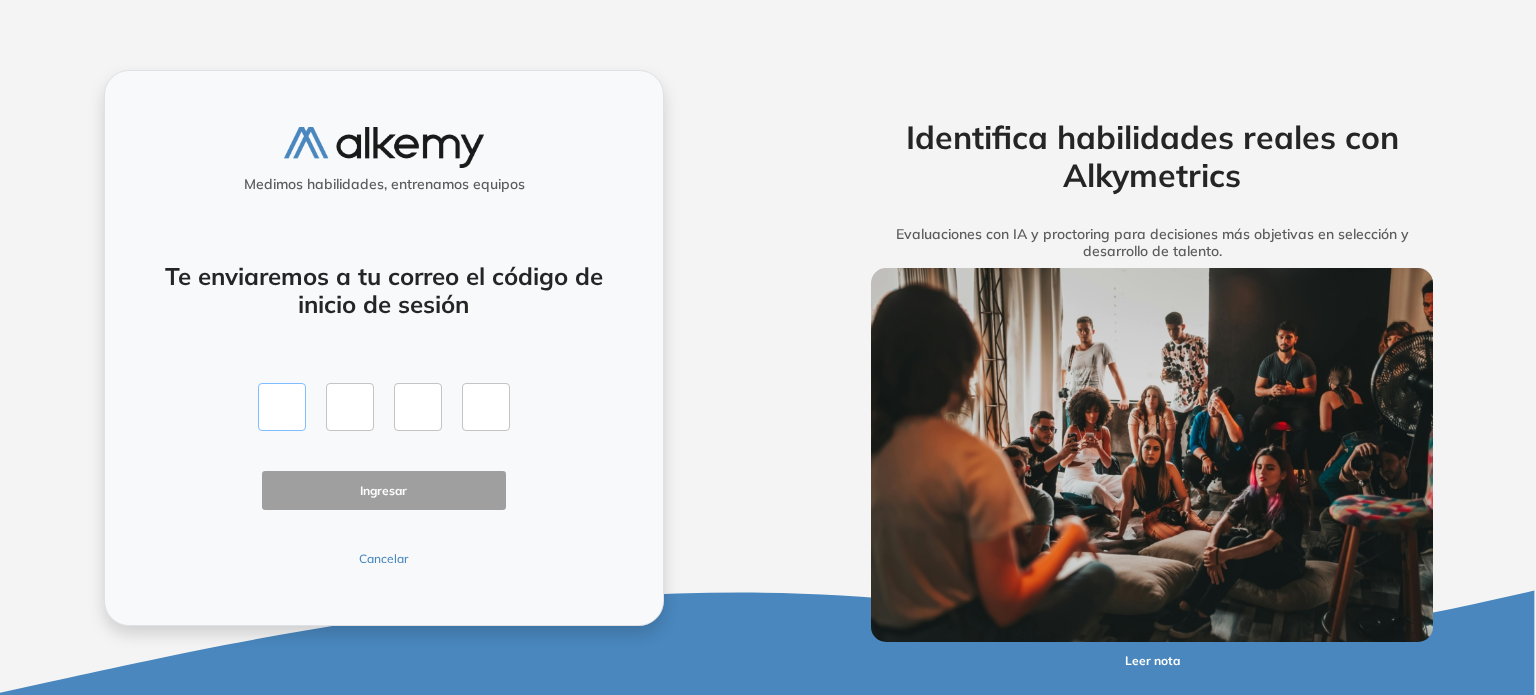 click at bounding box center (282, 407) 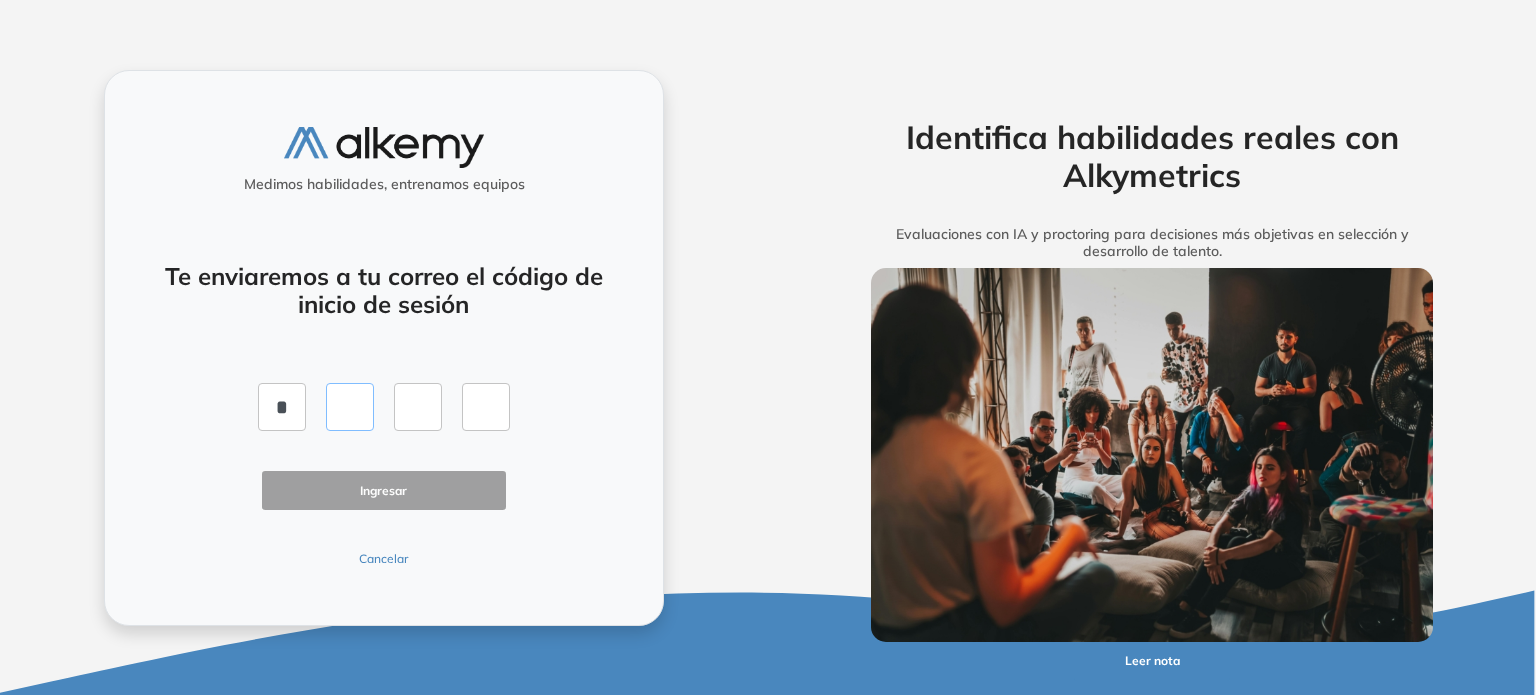type on "*" 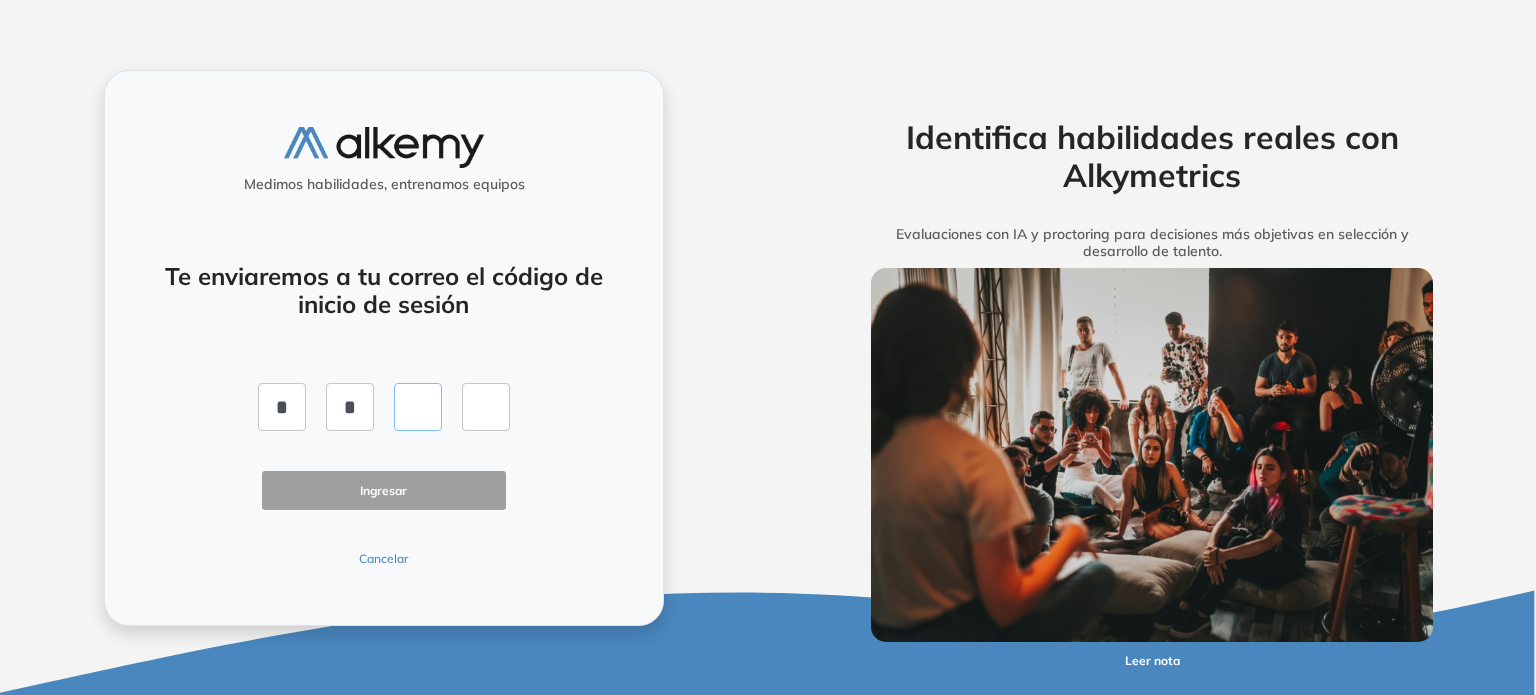 type on "*" 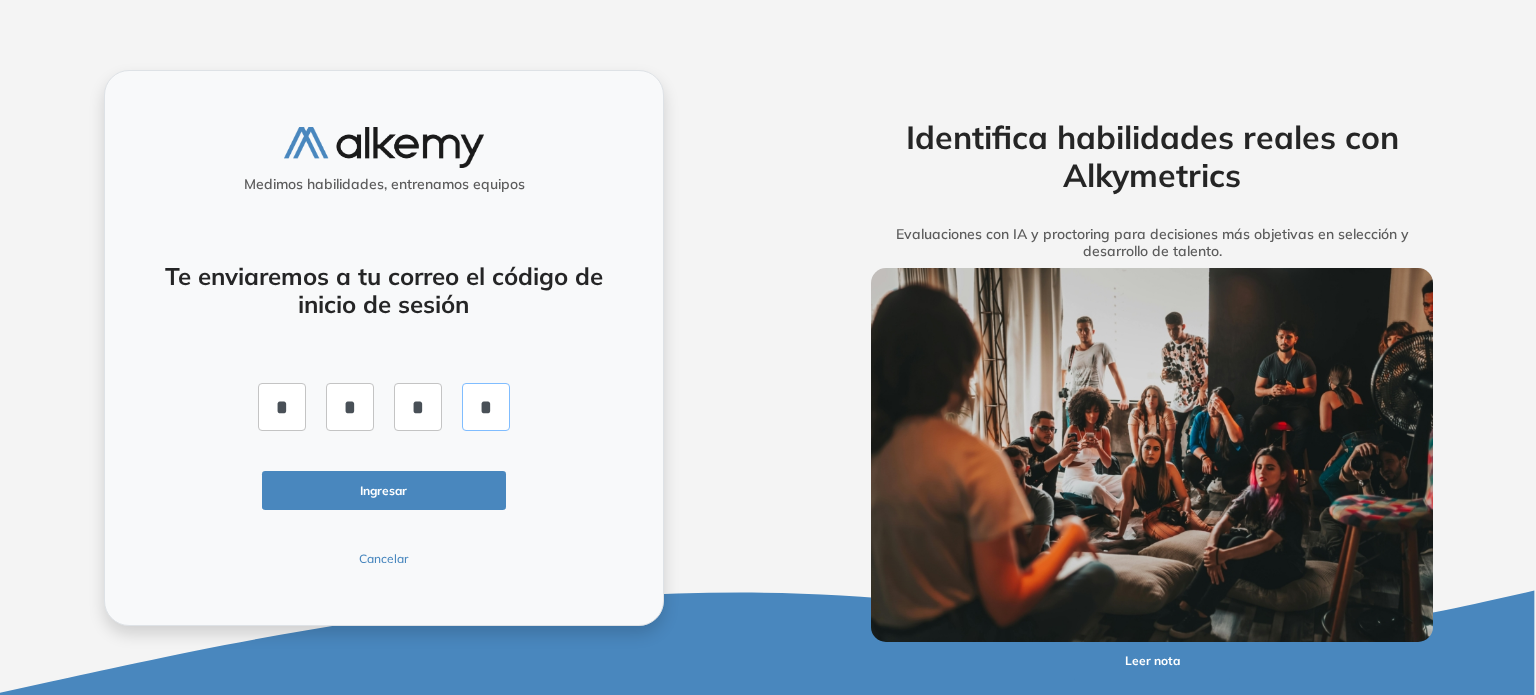 type on "*" 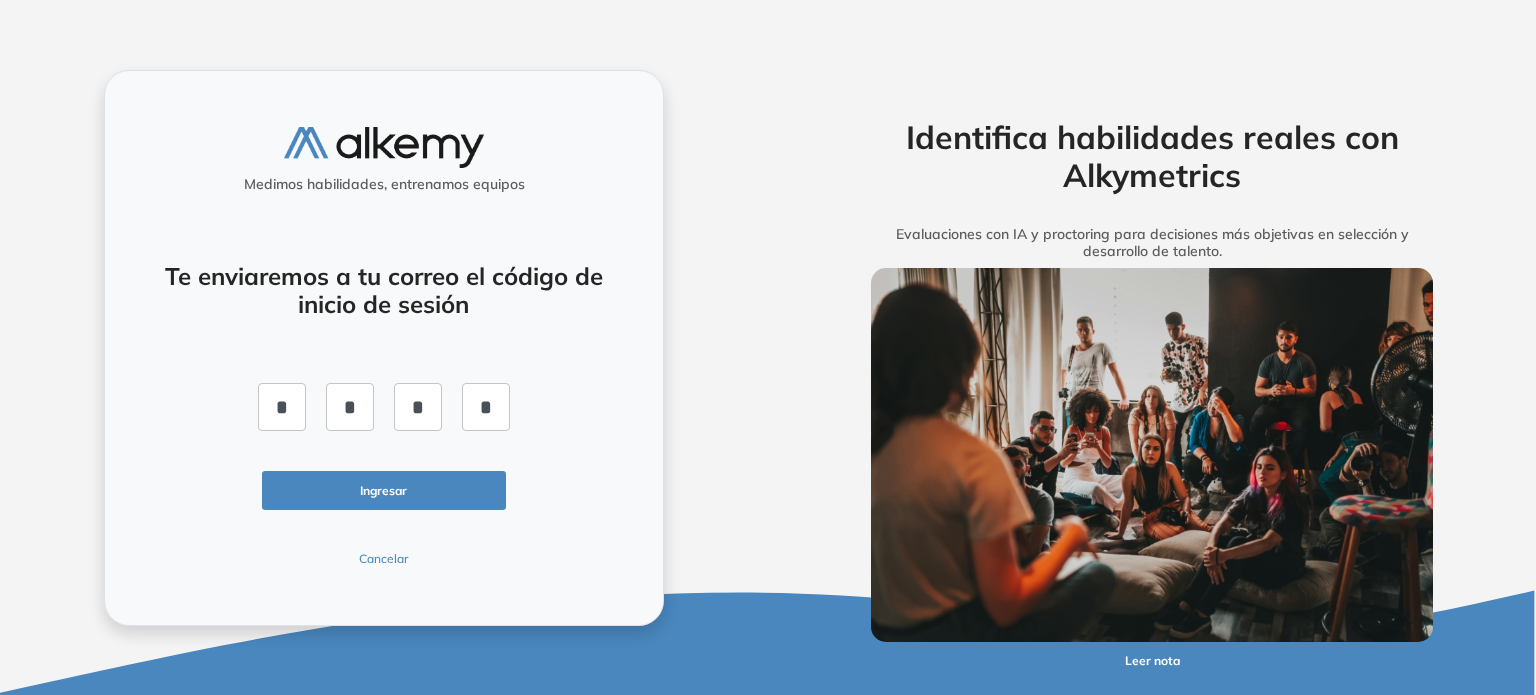 click on "Ingresar" at bounding box center [384, 490] 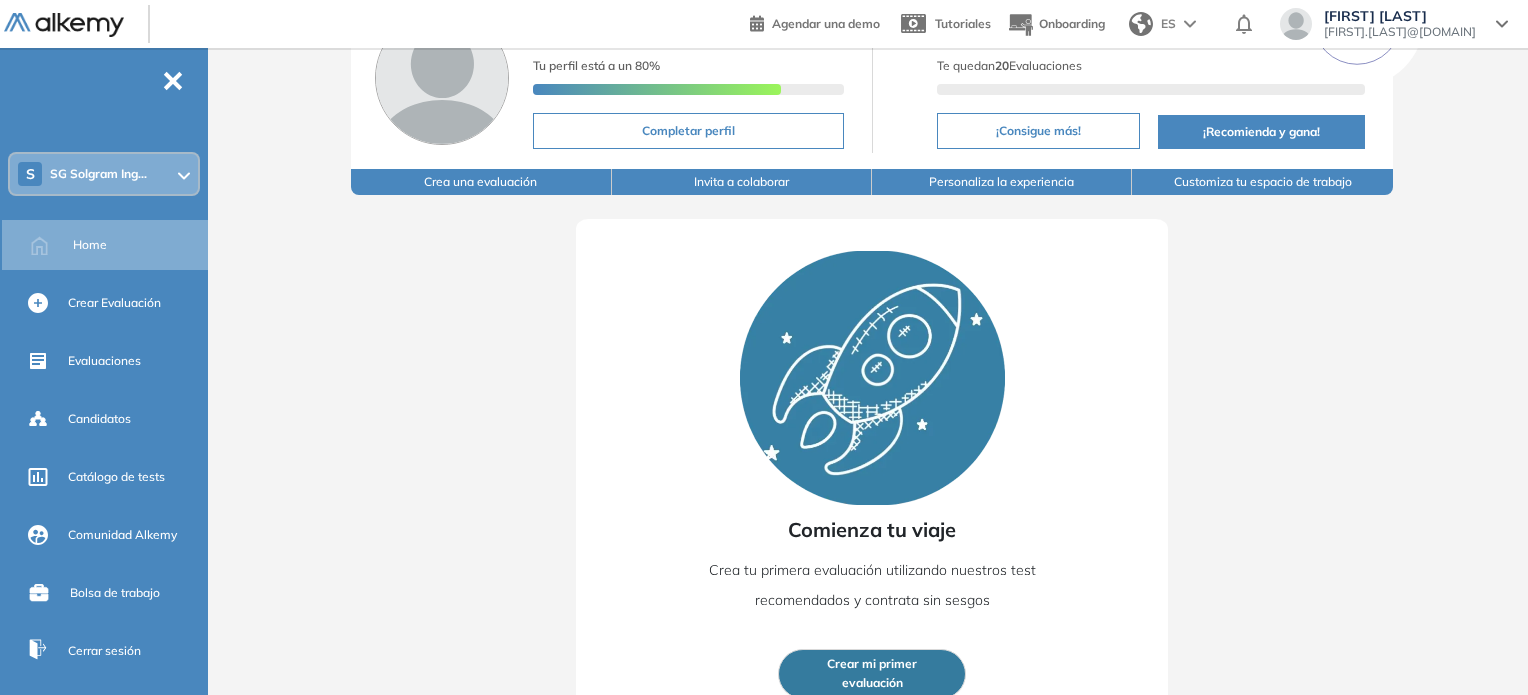 scroll, scrollTop: 163, scrollLeft: 0, axis: vertical 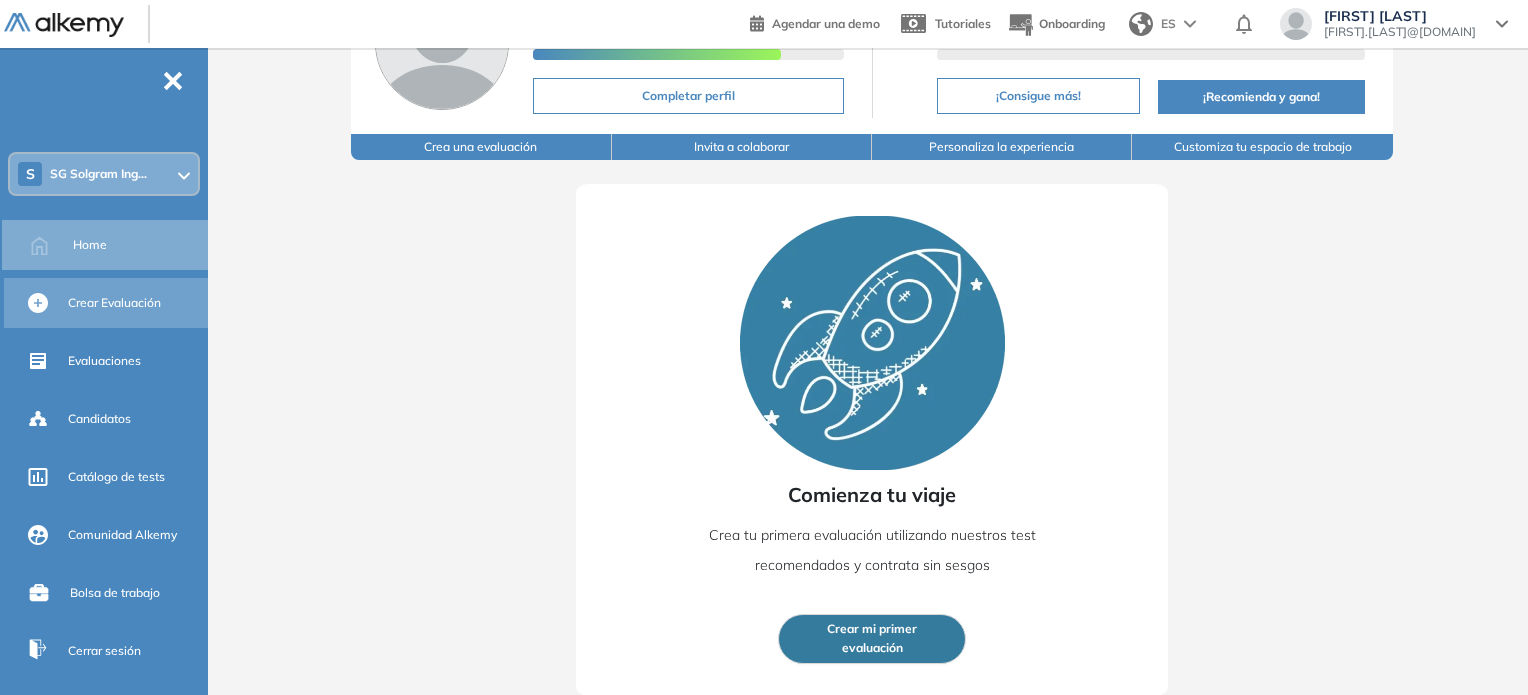 click on "Crear Evaluación" at bounding box center [114, 303] 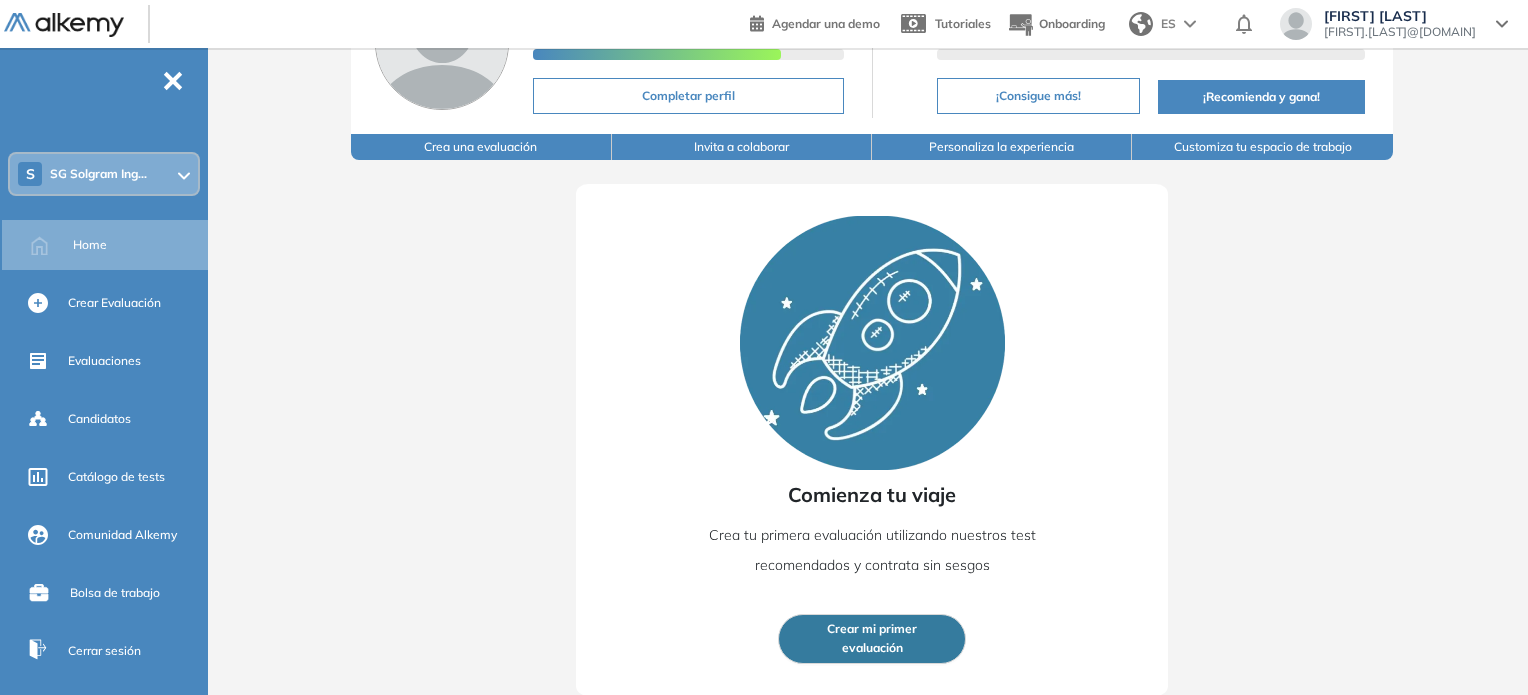 scroll, scrollTop: 0, scrollLeft: 0, axis: both 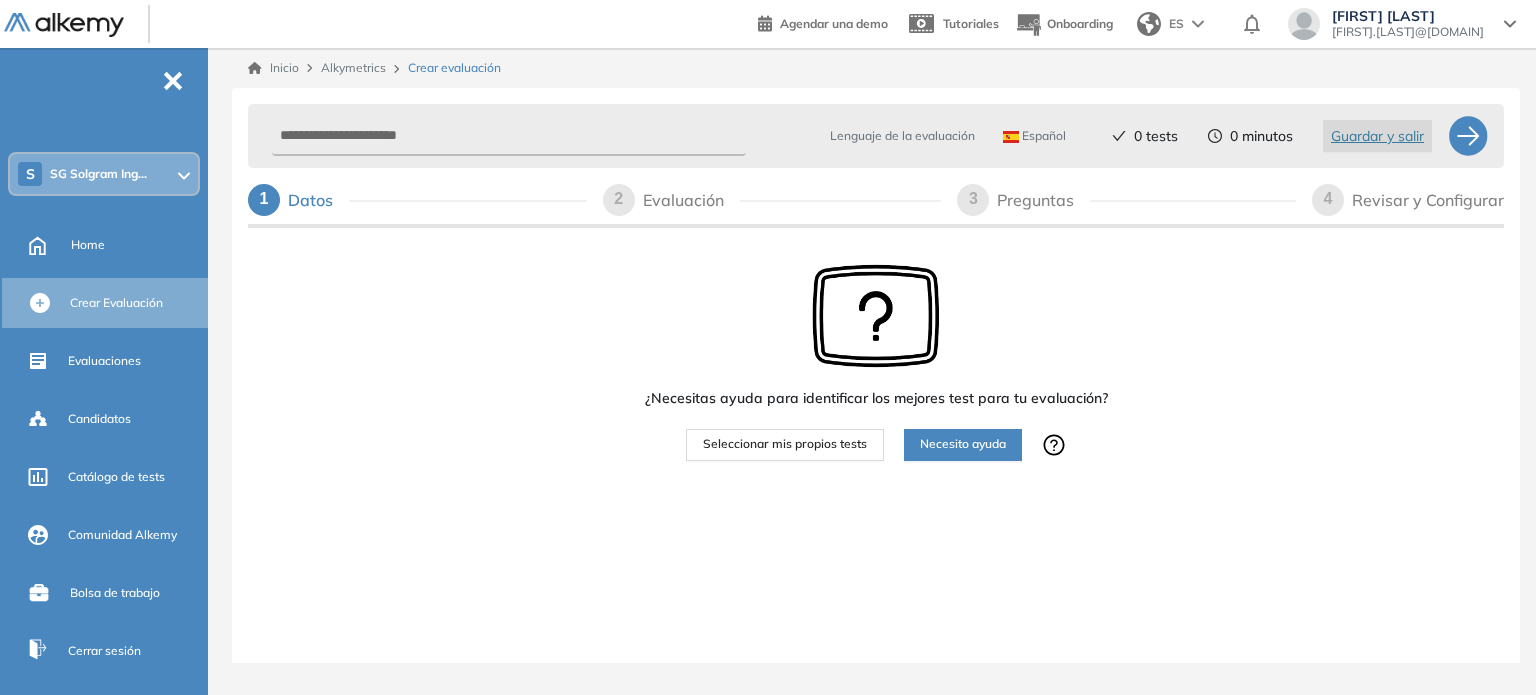 click on "Seleccionar mis propios tests" at bounding box center (785, 444) 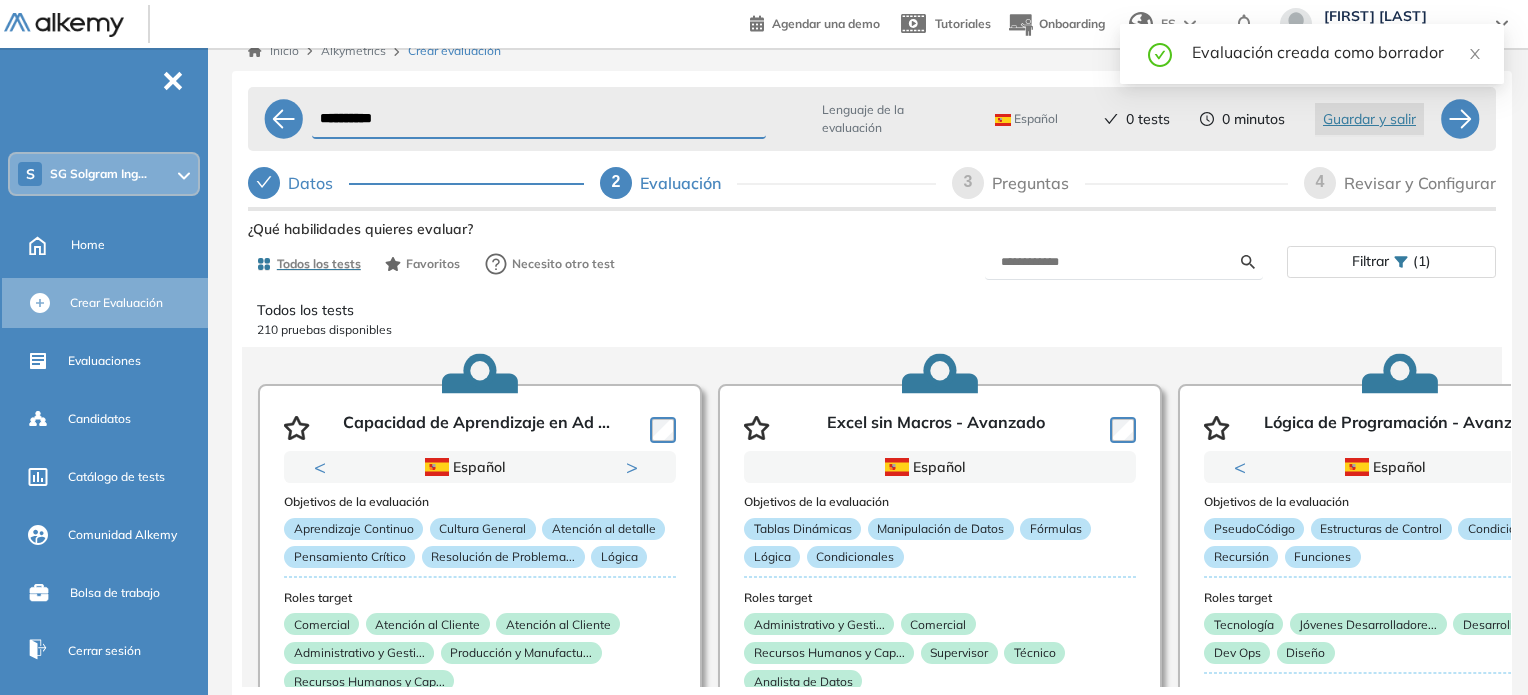 scroll, scrollTop: 16, scrollLeft: 0, axis: vertical 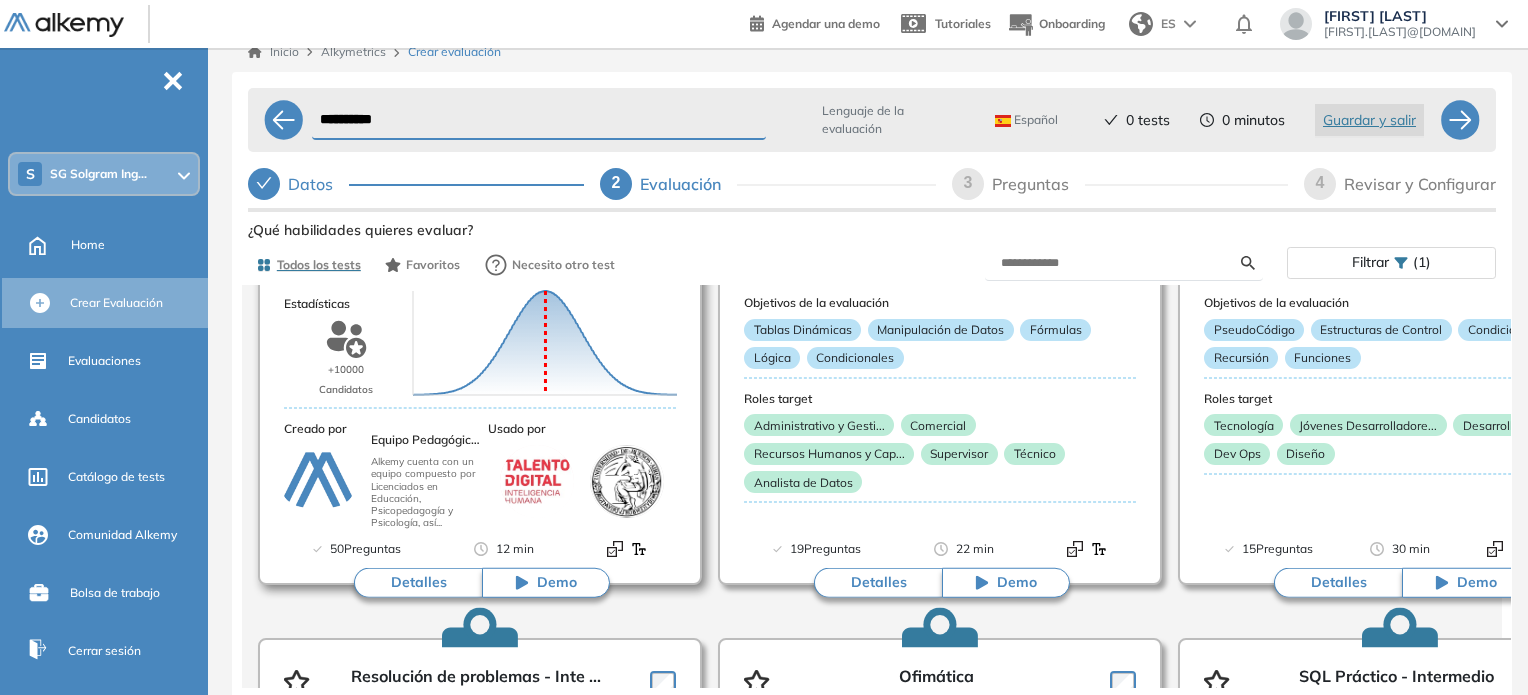 click on "Detalles" at bounding box center (418, 583) 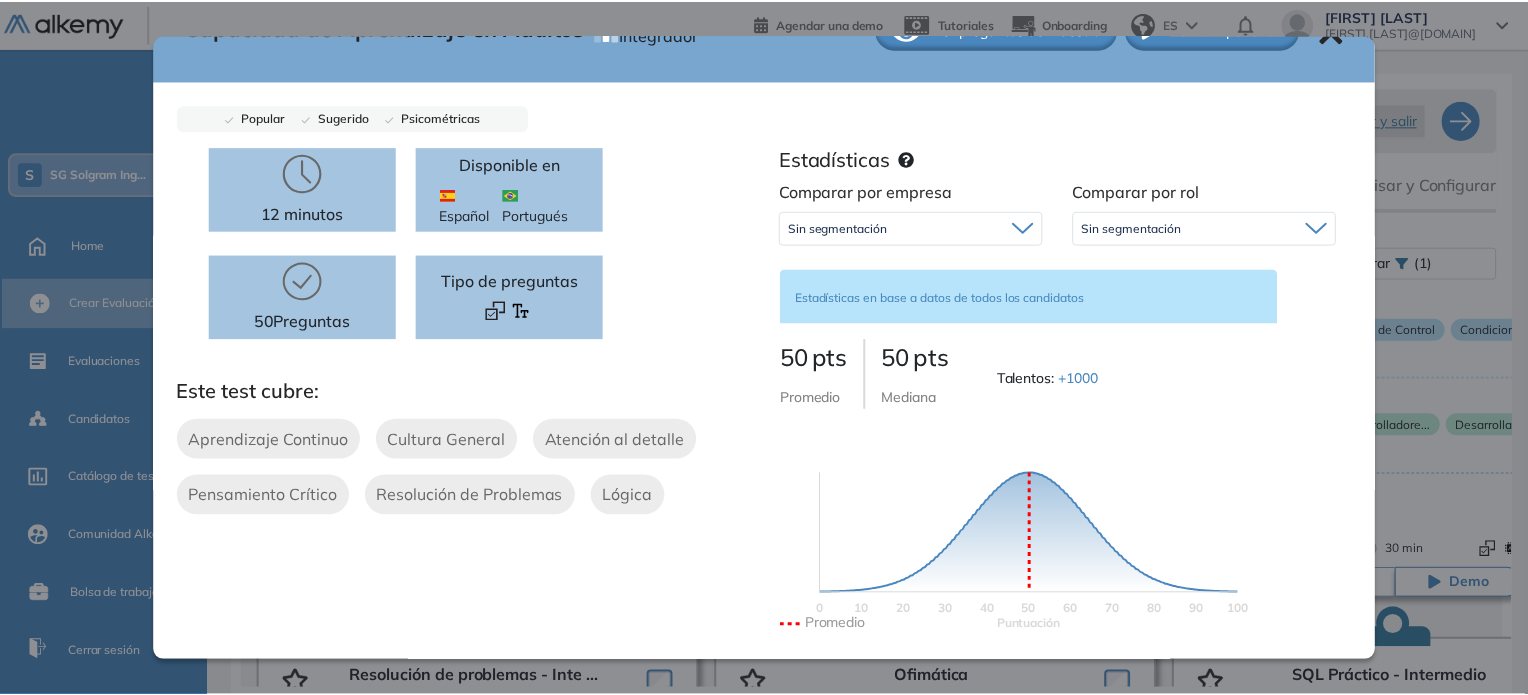 scroll, scrollTop: 0, scrollLeft: 0, axis: both 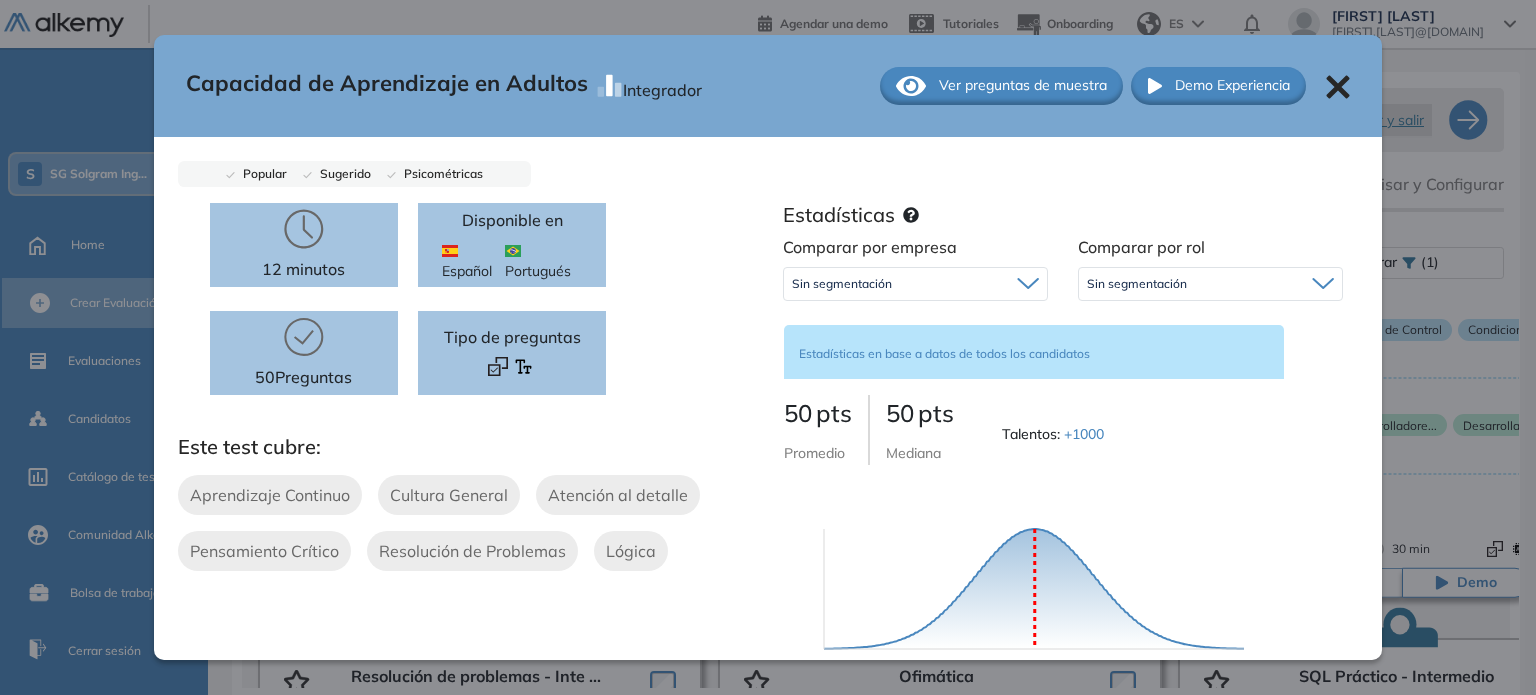 click 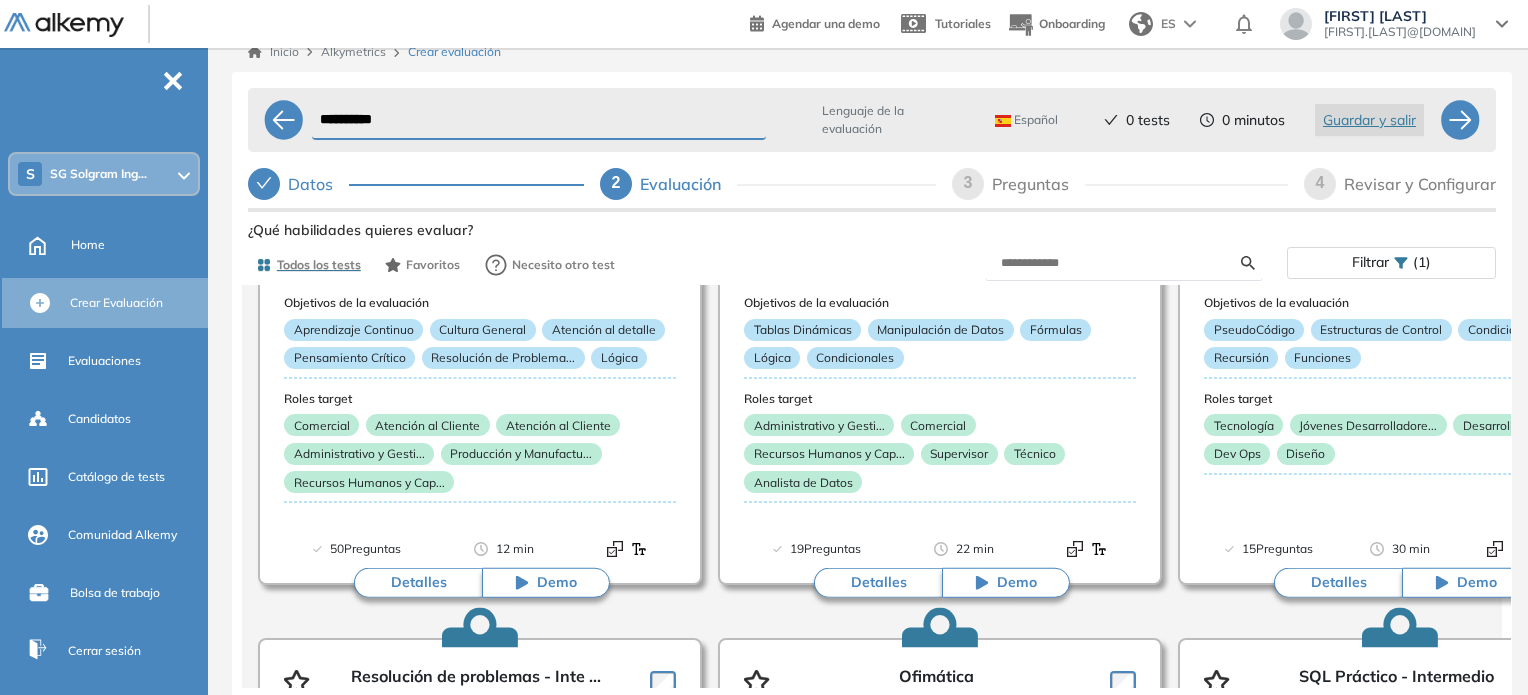 scroll, scrollTop: 800, scrollLeft: 0, axis: vertical 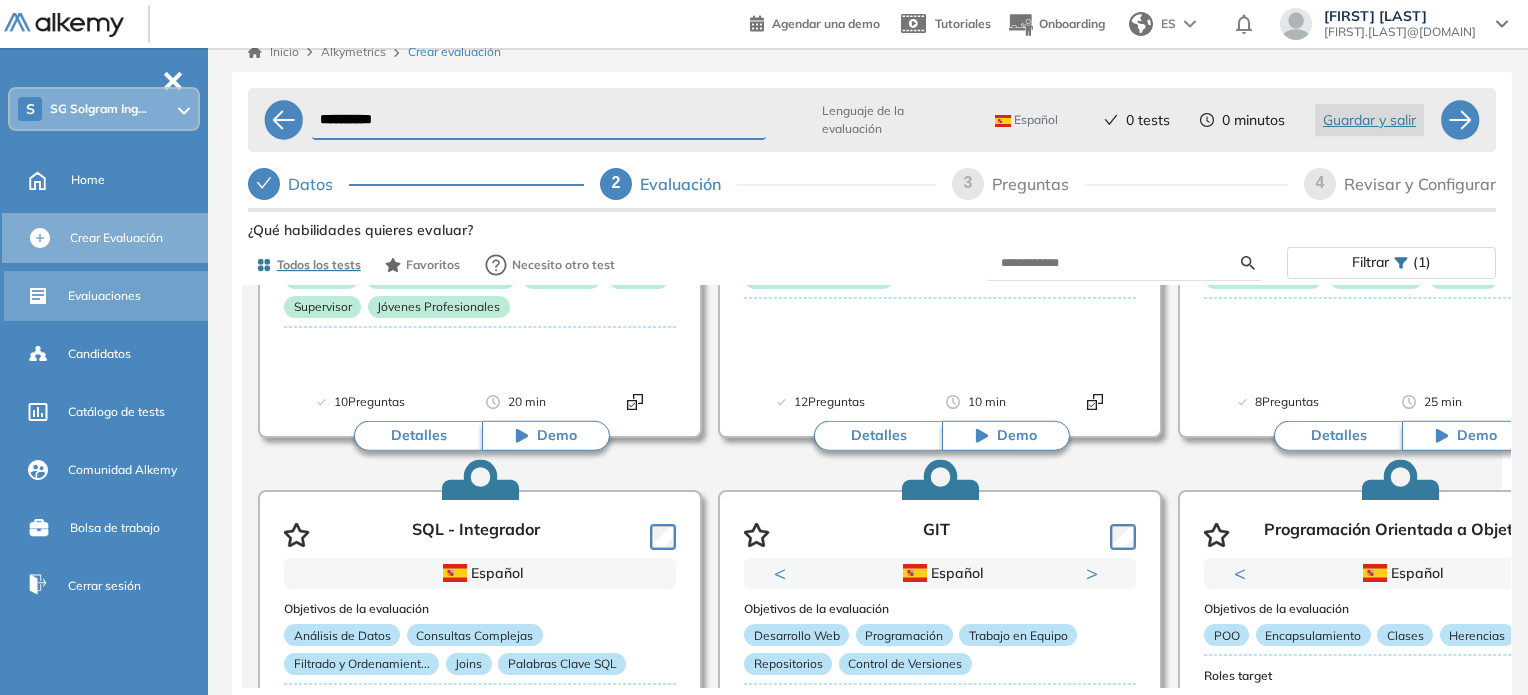 click on "Evaluaciones" at bounding box center (104, 296) 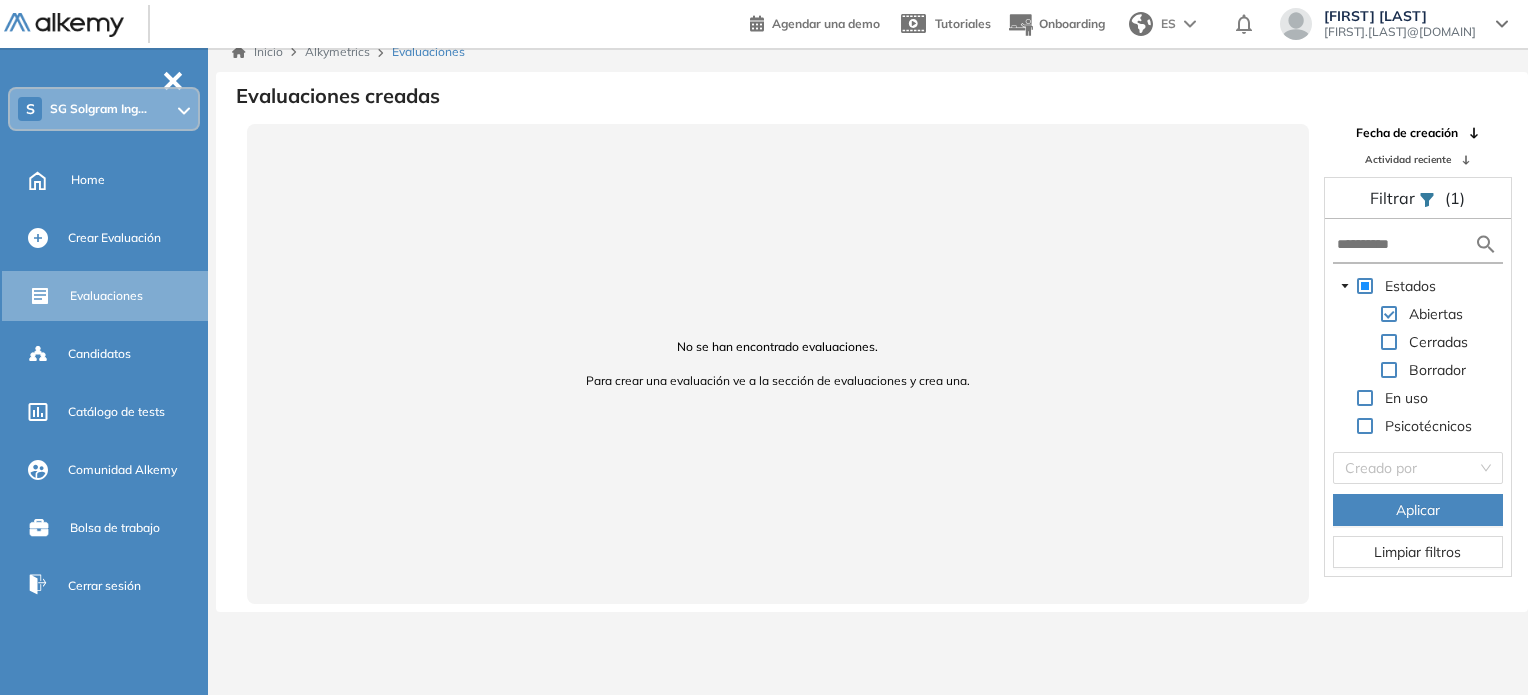 click on "S SG Solgram Ing... Home Crear Evaluación Evaluaciones Candidatos Catálogo de tests Comunidad Alkemy Bolsa de trabajo Cerrar sesión" at bounding box center [104, 313] 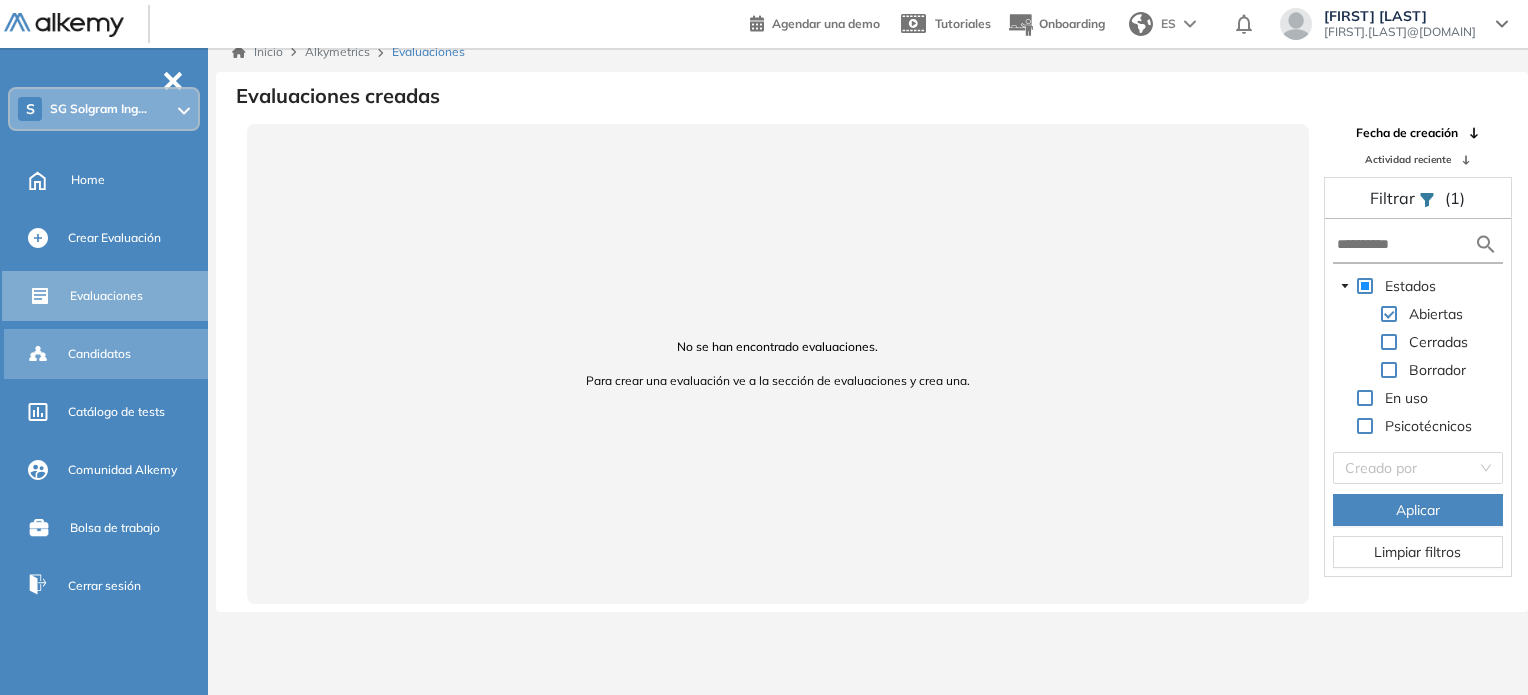 click on "Candidatos" at bounding box center [136, 354] 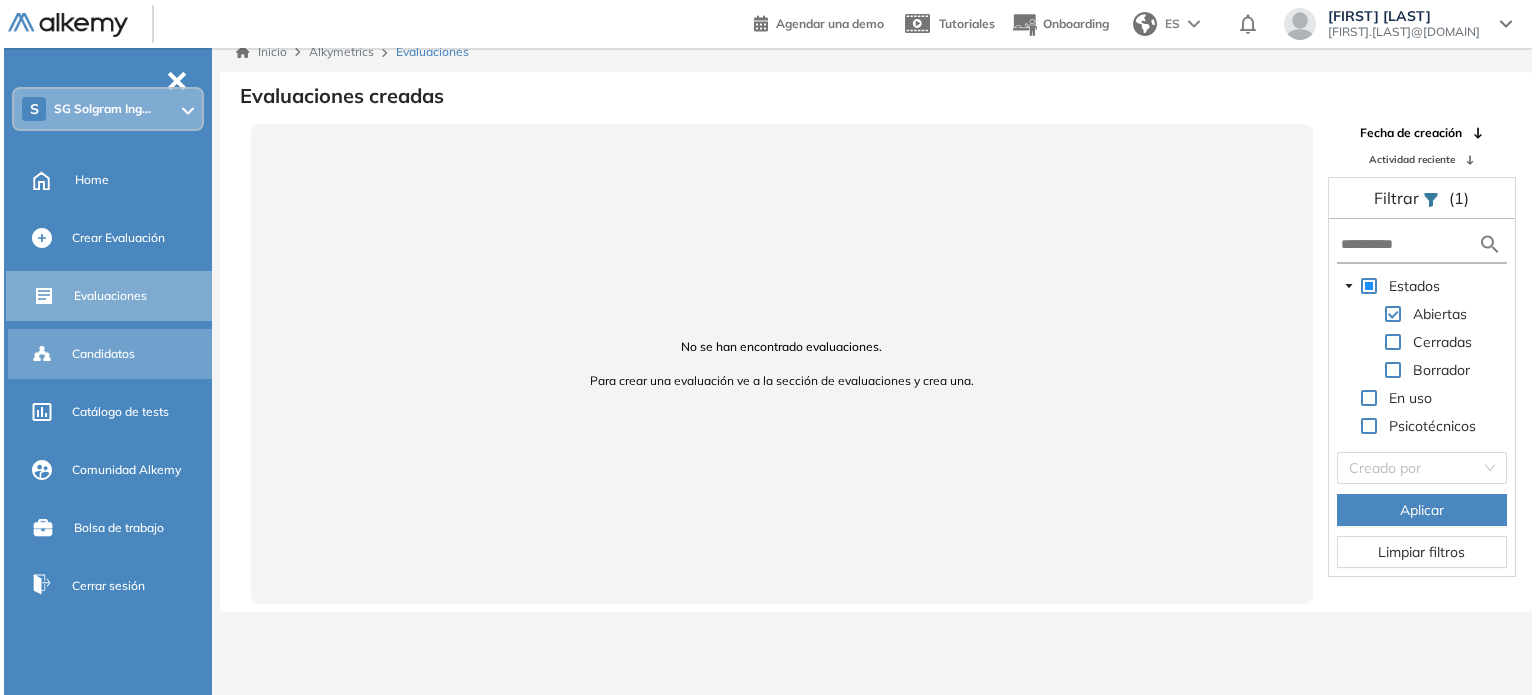 scroll, scrollTop: 0, scrollLeft: 0, axis: both 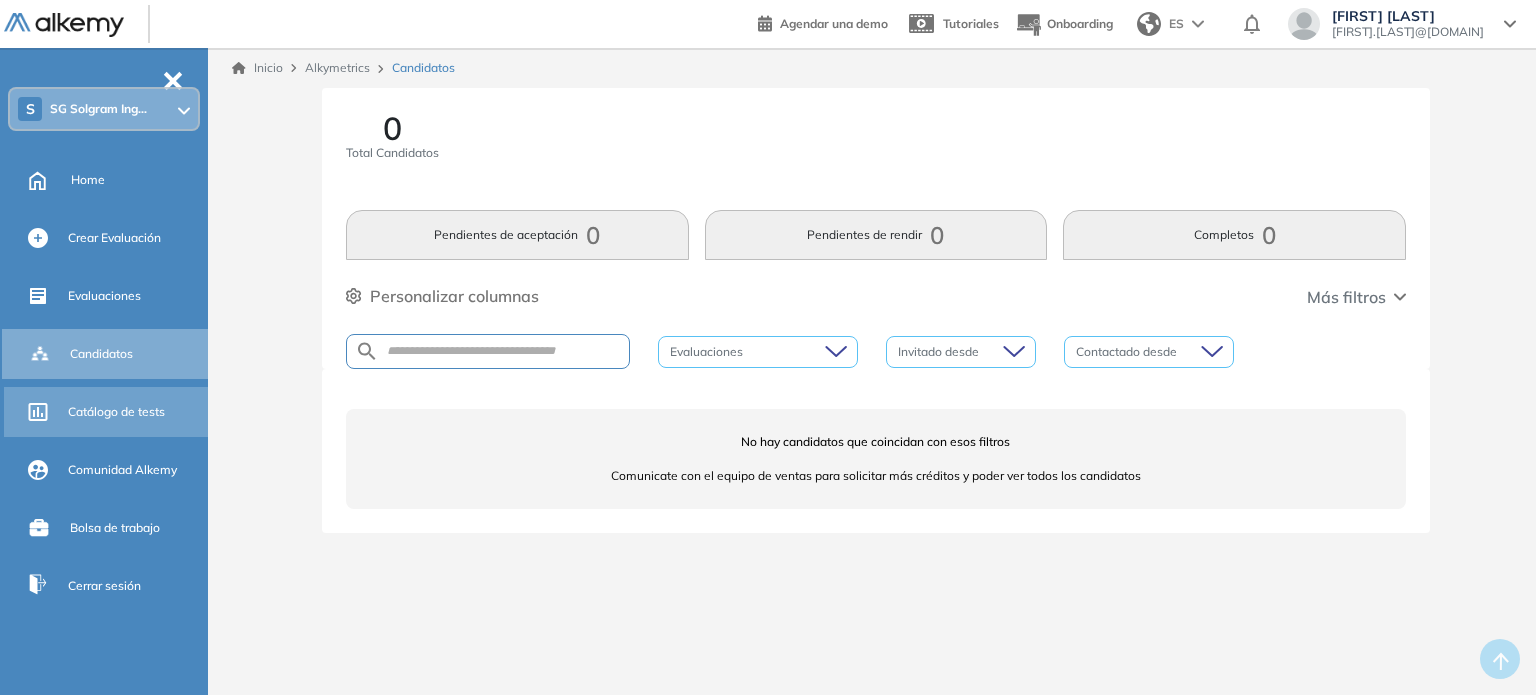 click on "Catálogo de tests" at bounding box center (116, 412) 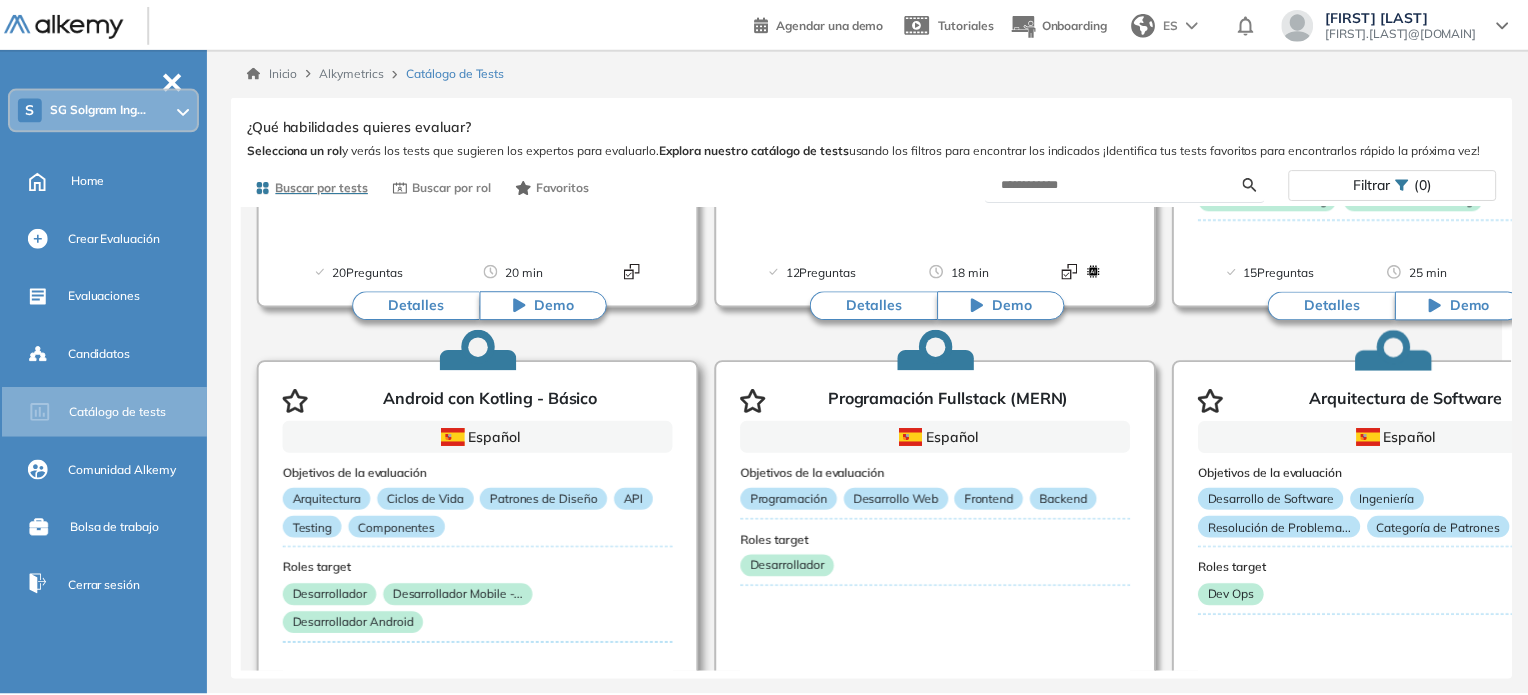 scroll, scrollTop: 6445, scrollLeft: 0, axis: vertical 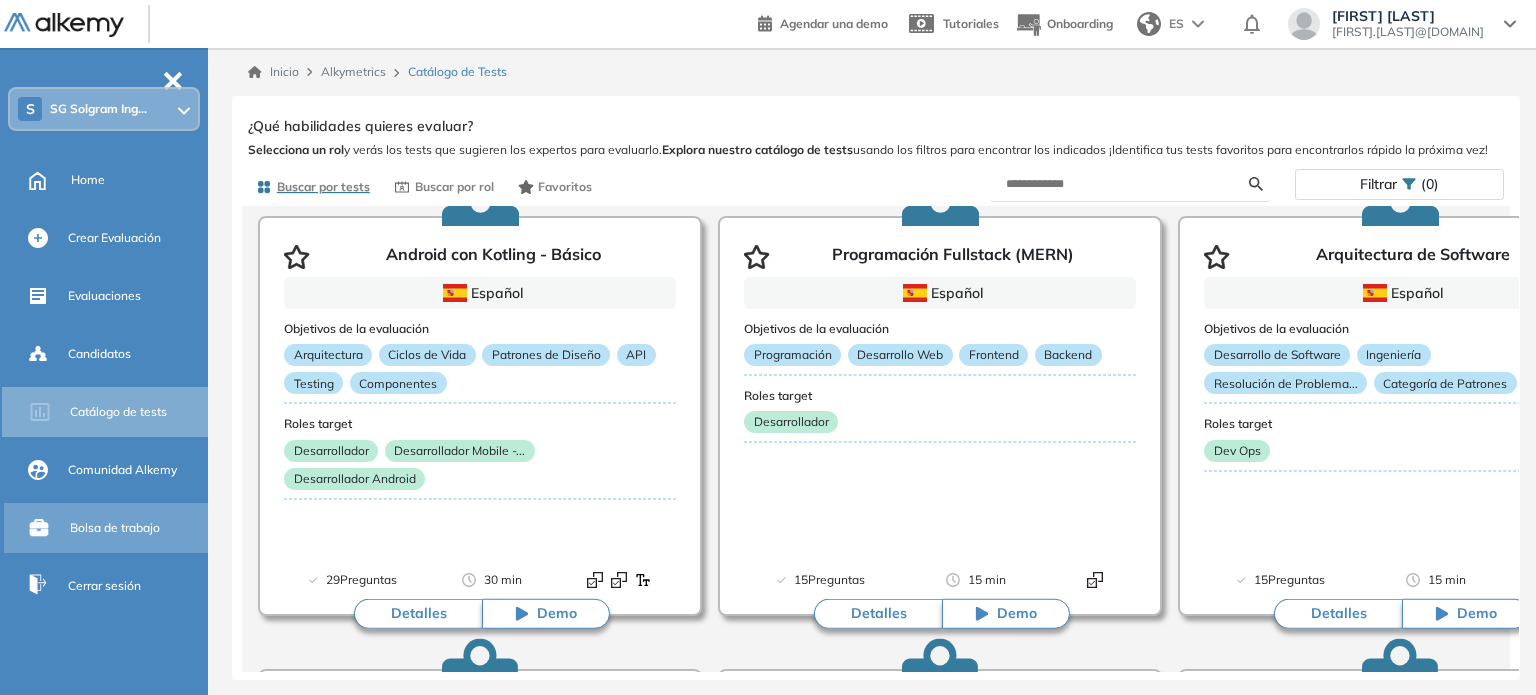 click on "Bolsa de trabajo" at bounding box center [115, 528] 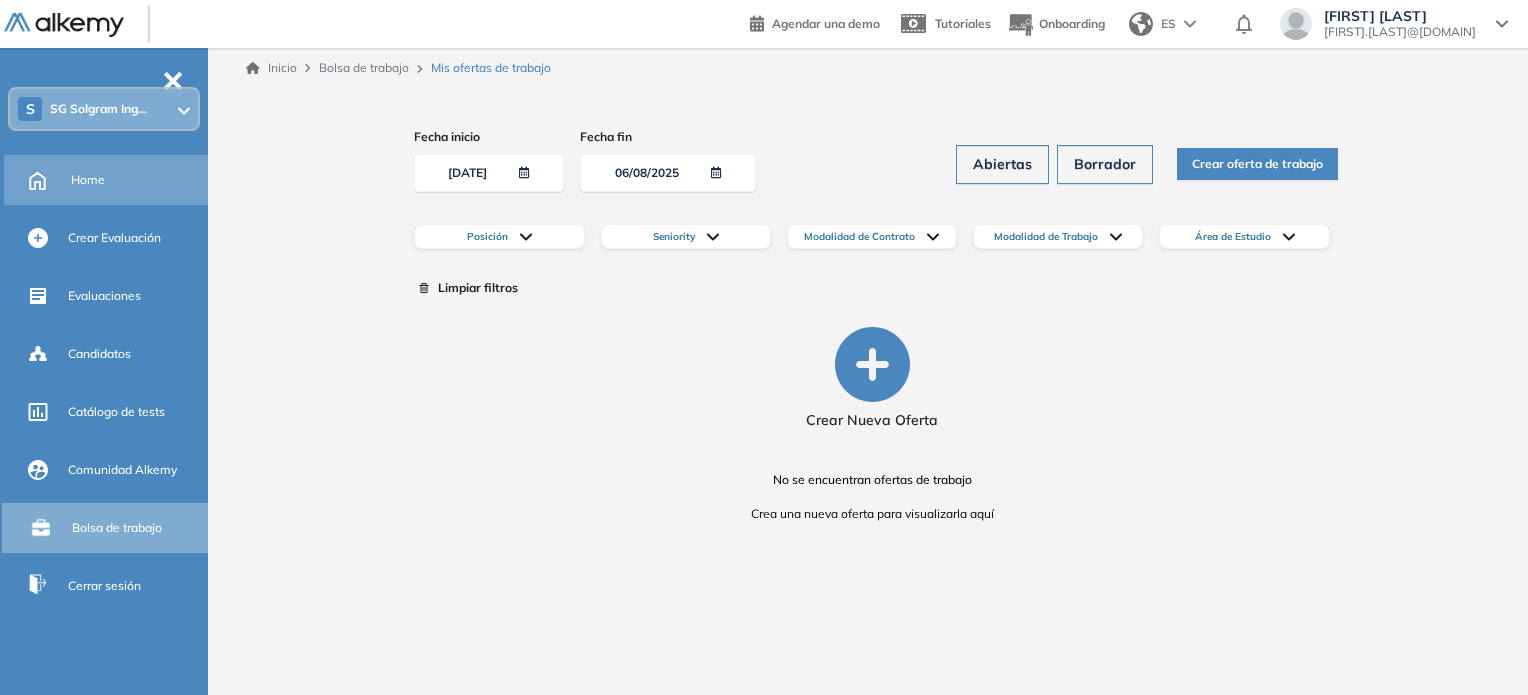 click on "Home" at bounding box center [88, 180] 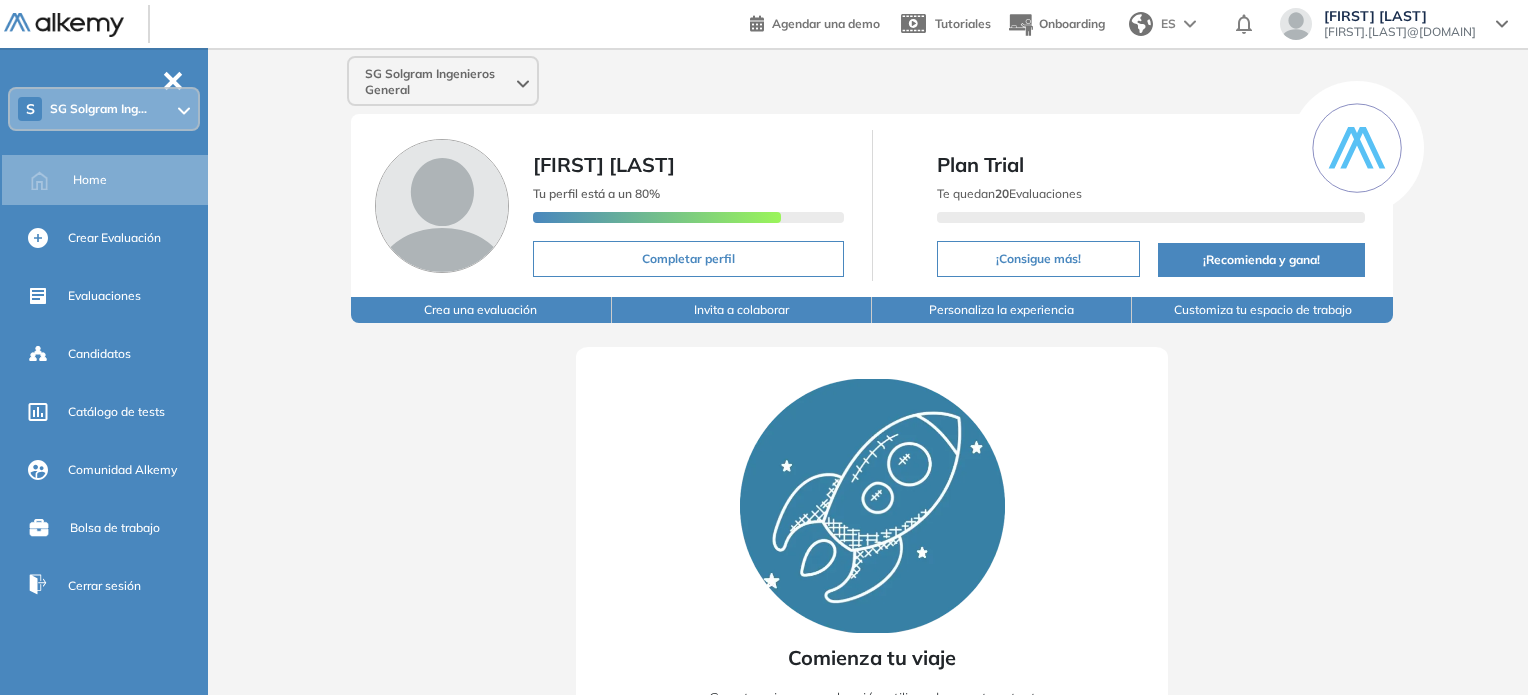 click on "Completar perfil" at bounding box center [688, 259] 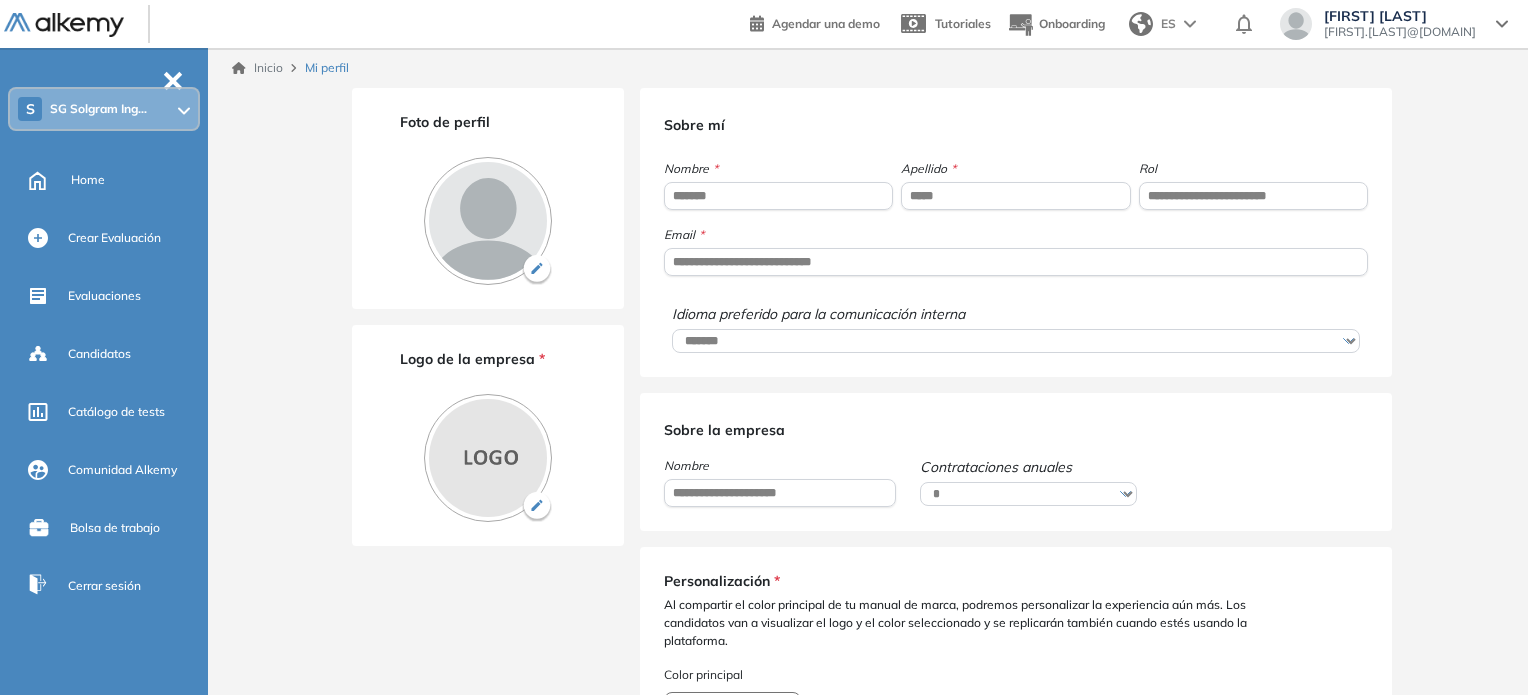 type on "*******" 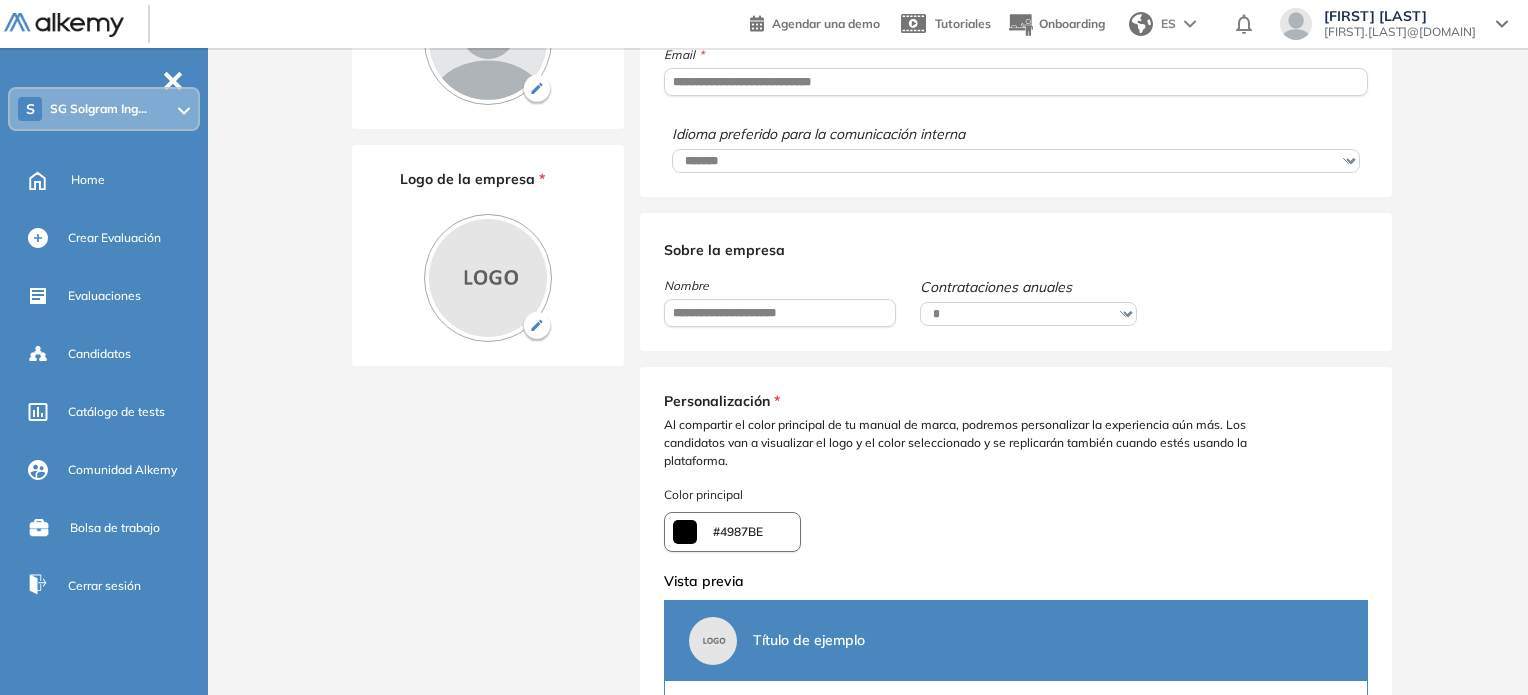 scroll, scrollTop: 200, scrollLeft: 0, axis: vertical 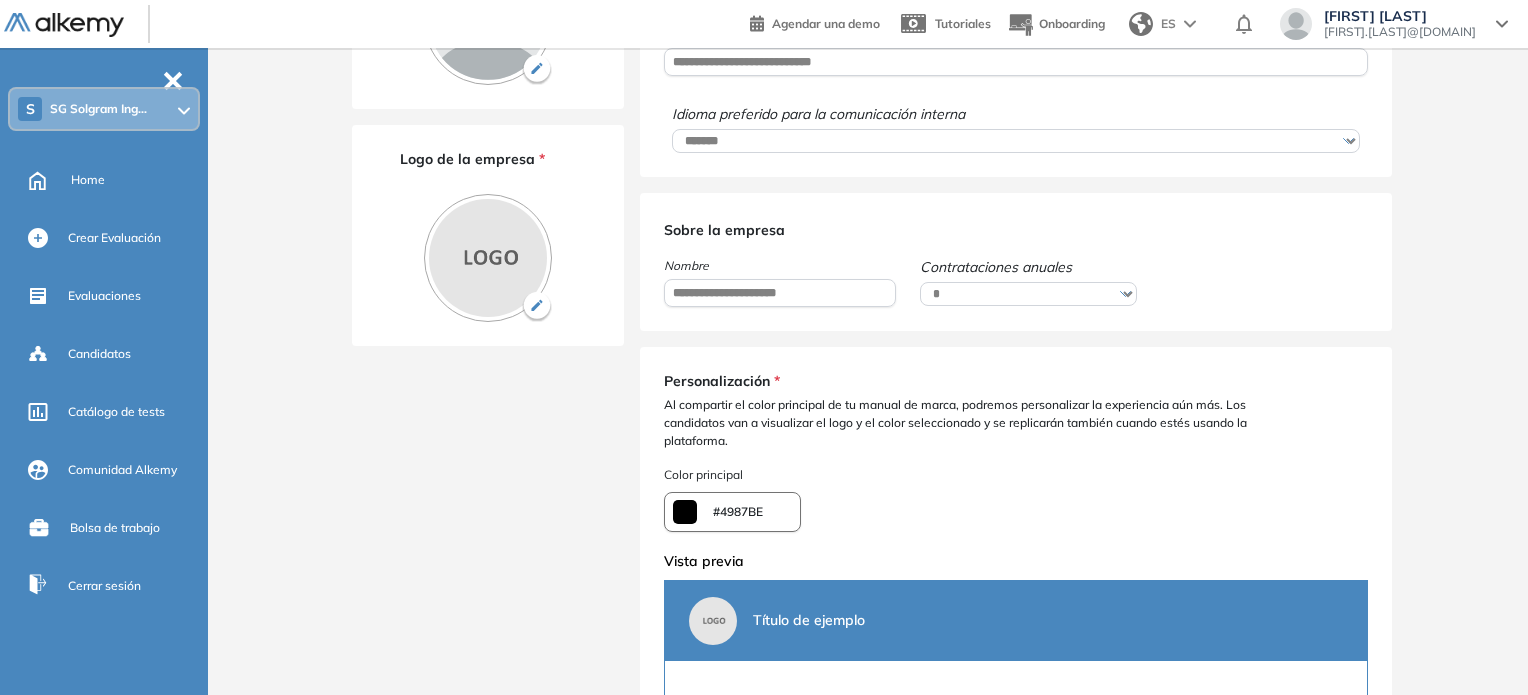 click on "**********" at bounding box center (1028, 294) 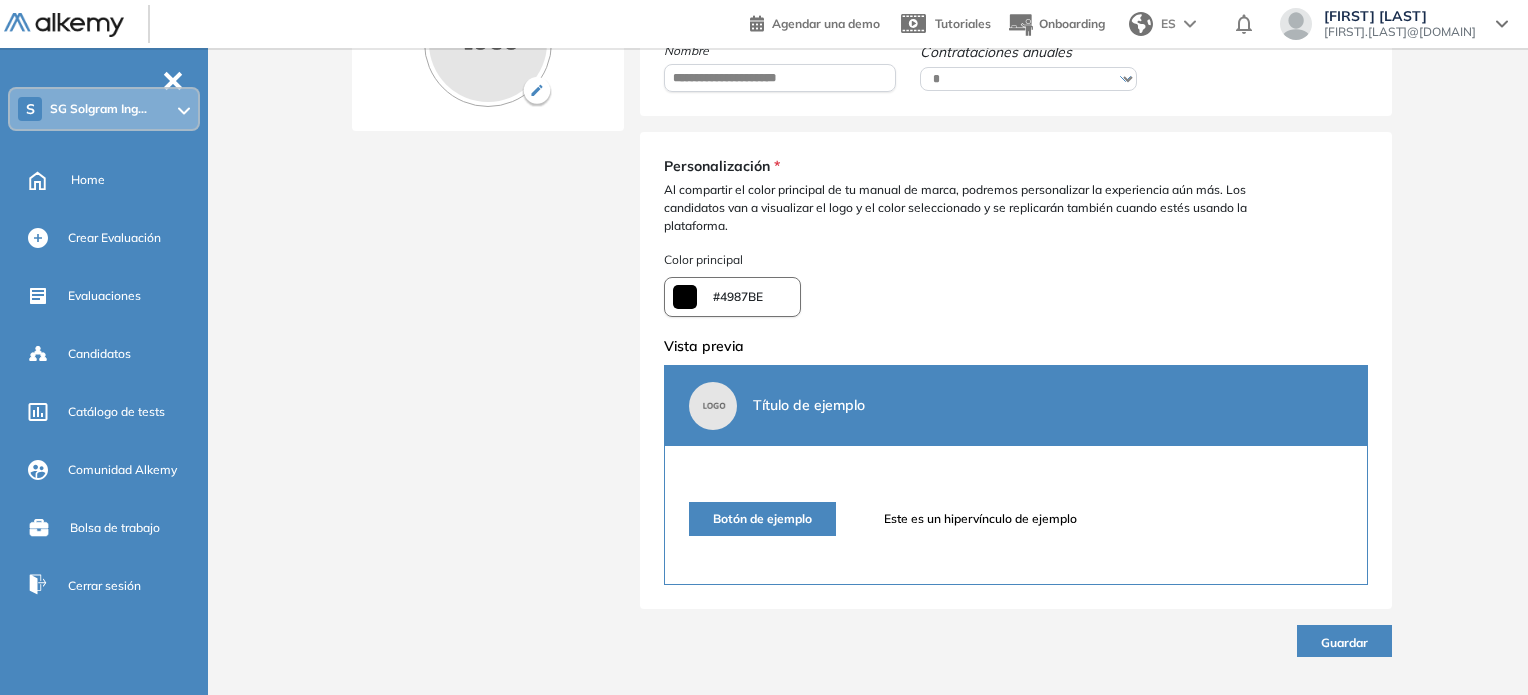 scroll, scrollTop: 429, scrollLeft: 0, axis: vertical 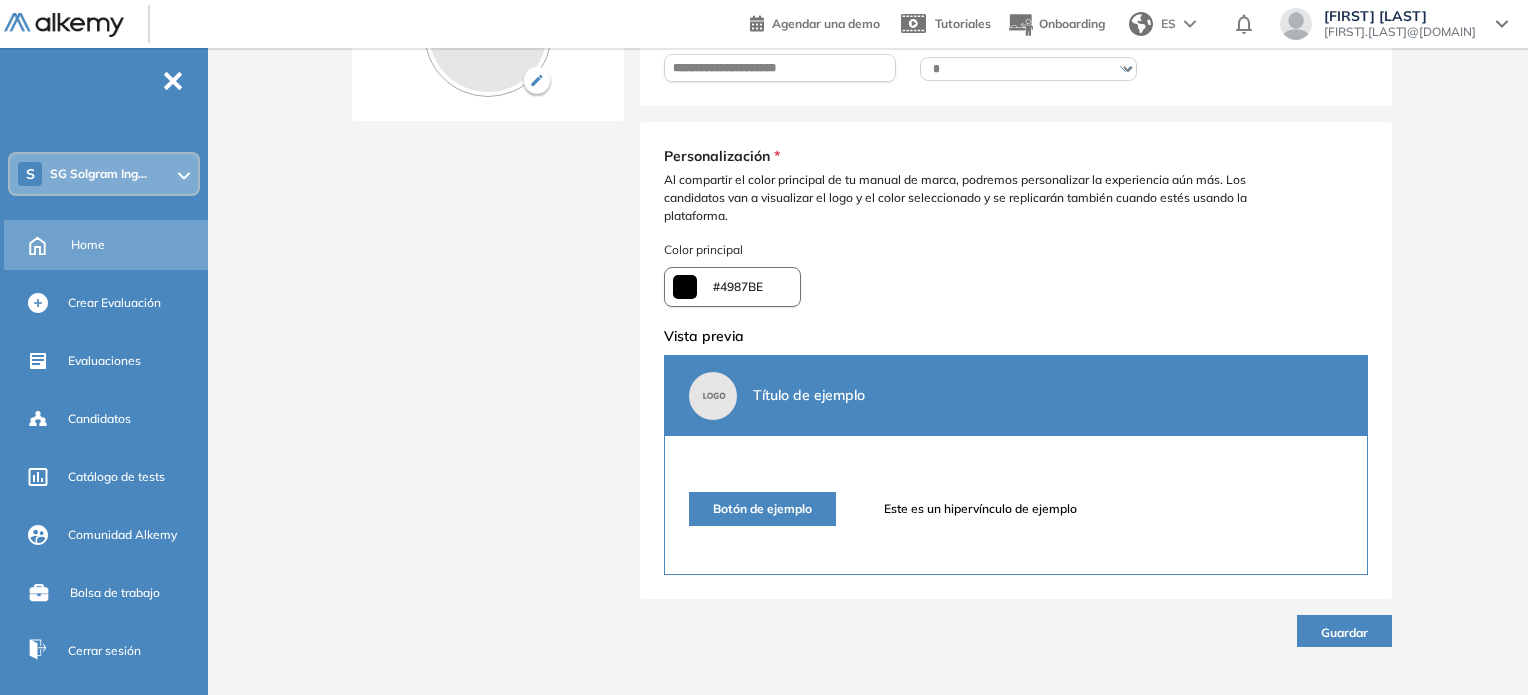 click on "Home" at bounding box center (88, 245) 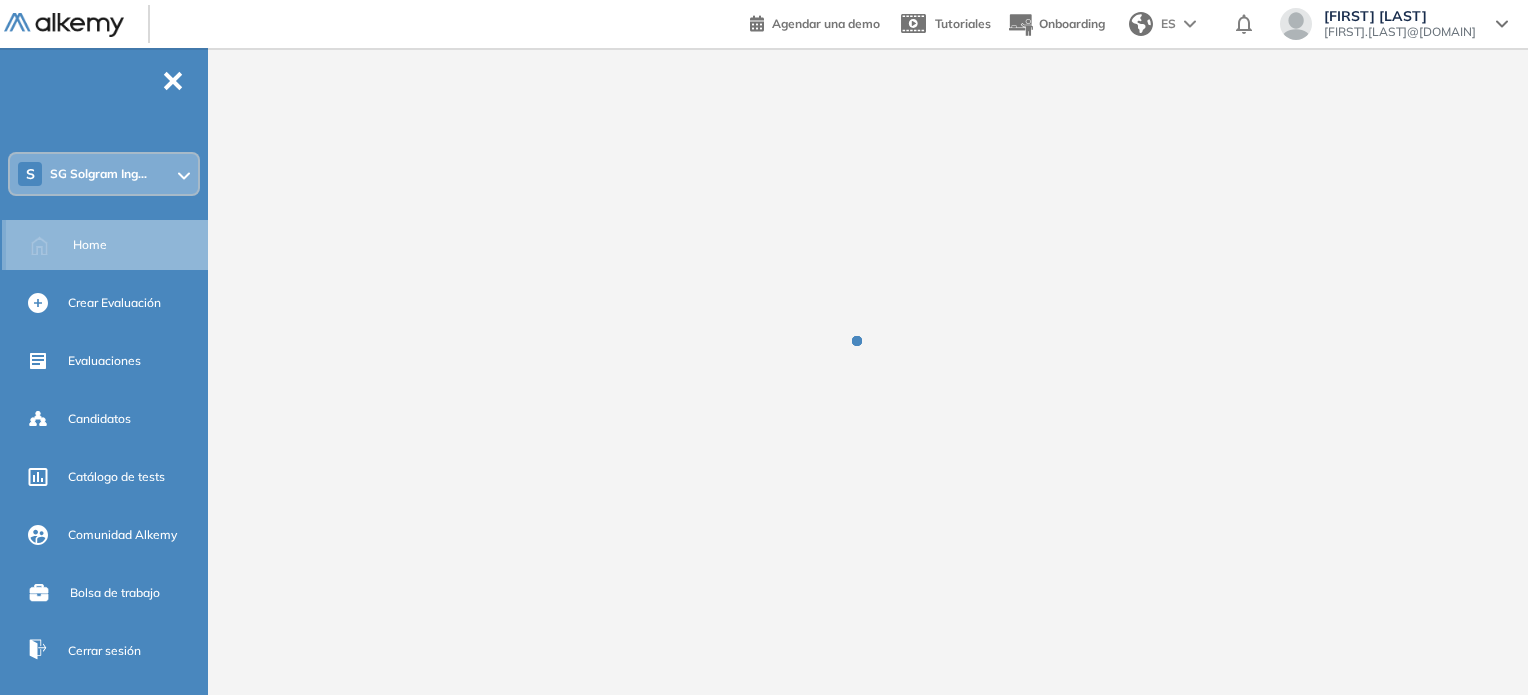 scroll, scrollTop: 0, scrollLeft: 0, axis: both 